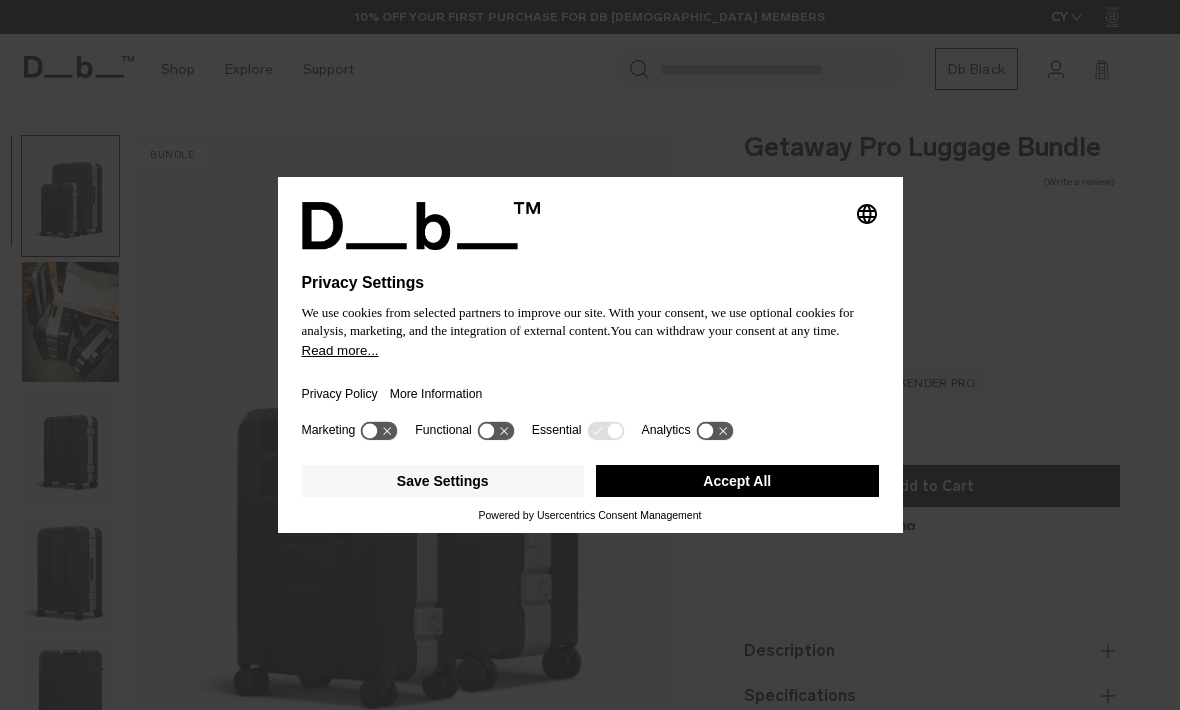 scroll, scrollTop: 0, scrollLeft: 0, axis: both 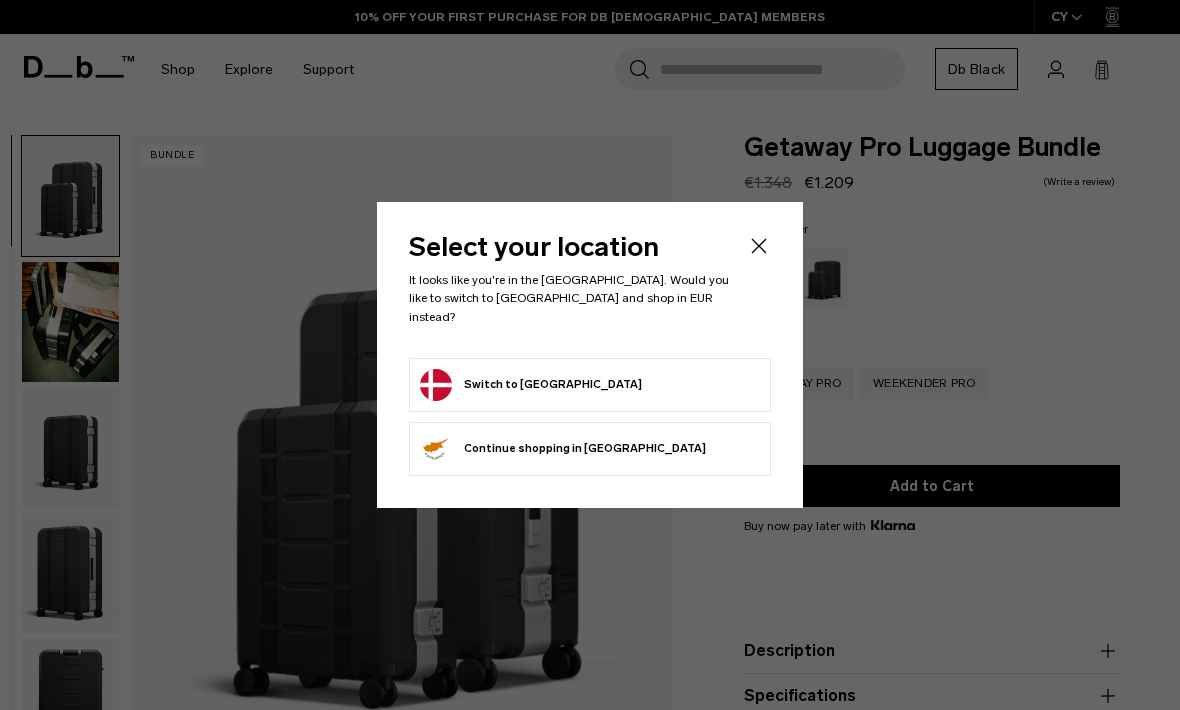 click 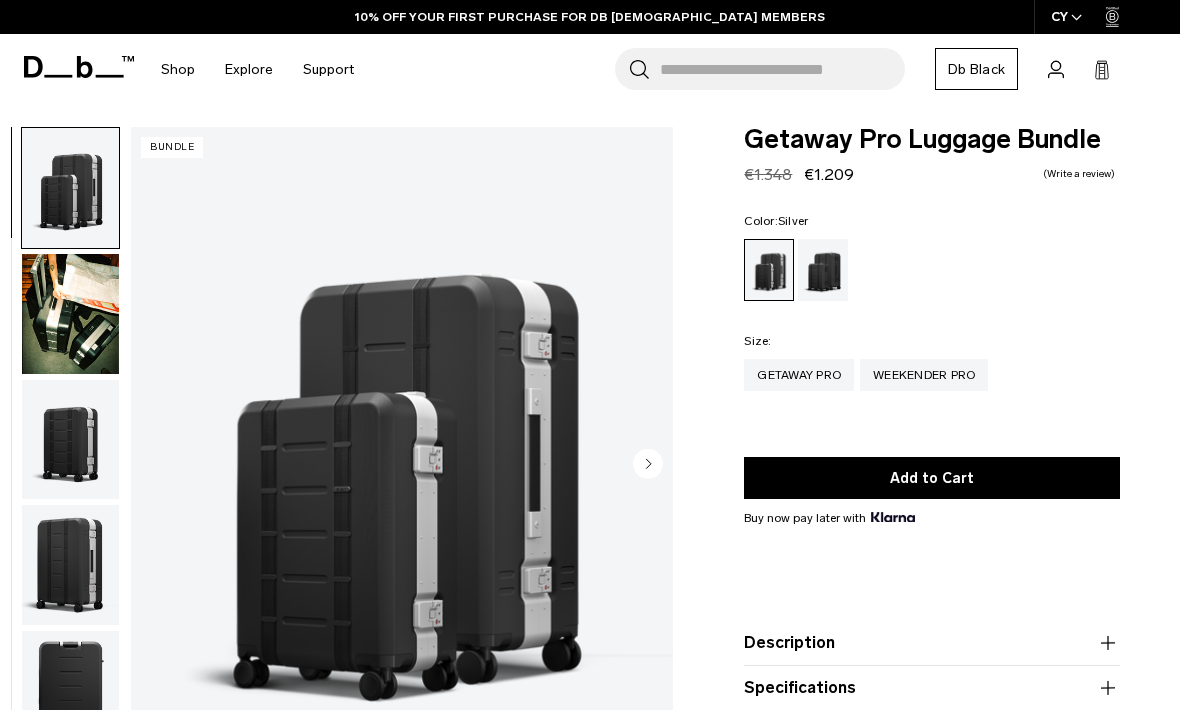 scroll, scrollTop: 10, scrollLeft: 0, axis: vertical 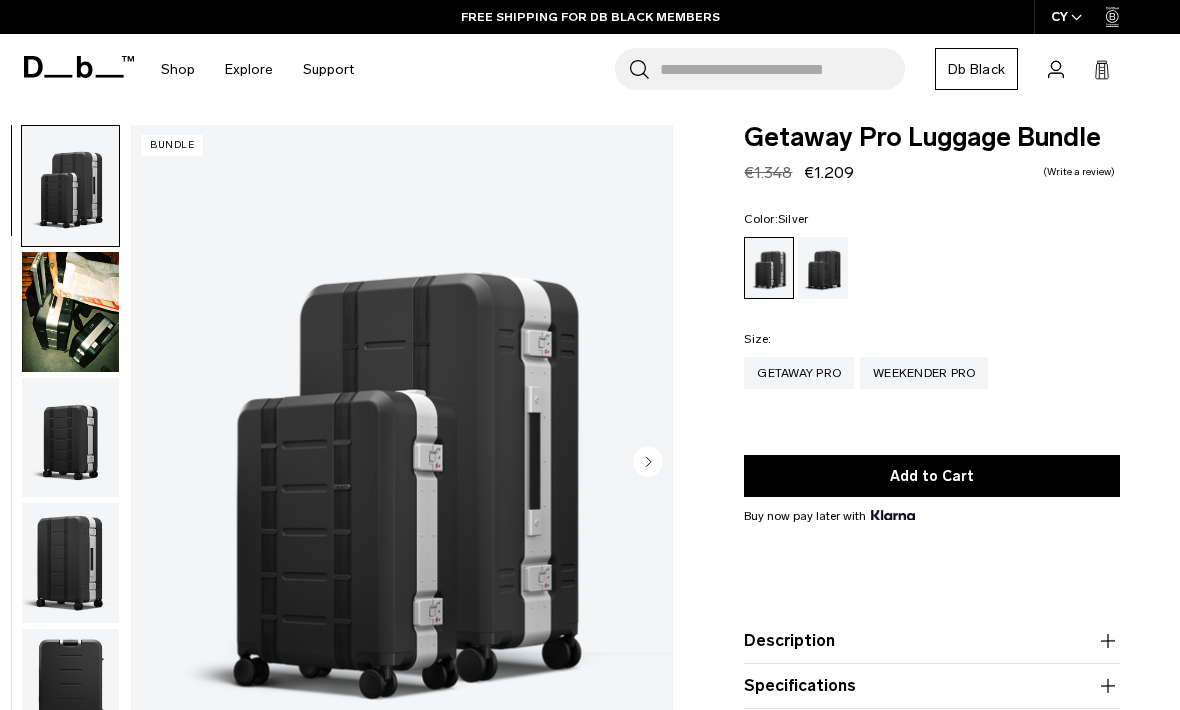 click at bounding box center (70, 438) 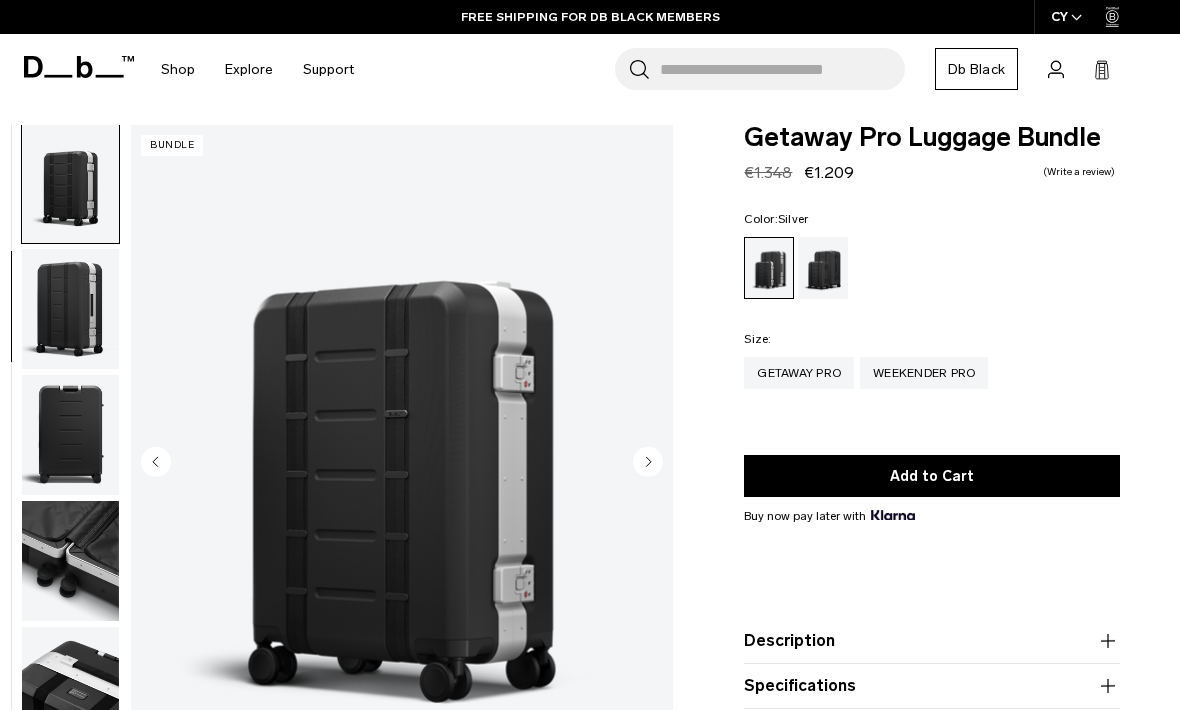 click at bounding box center (70, 435) 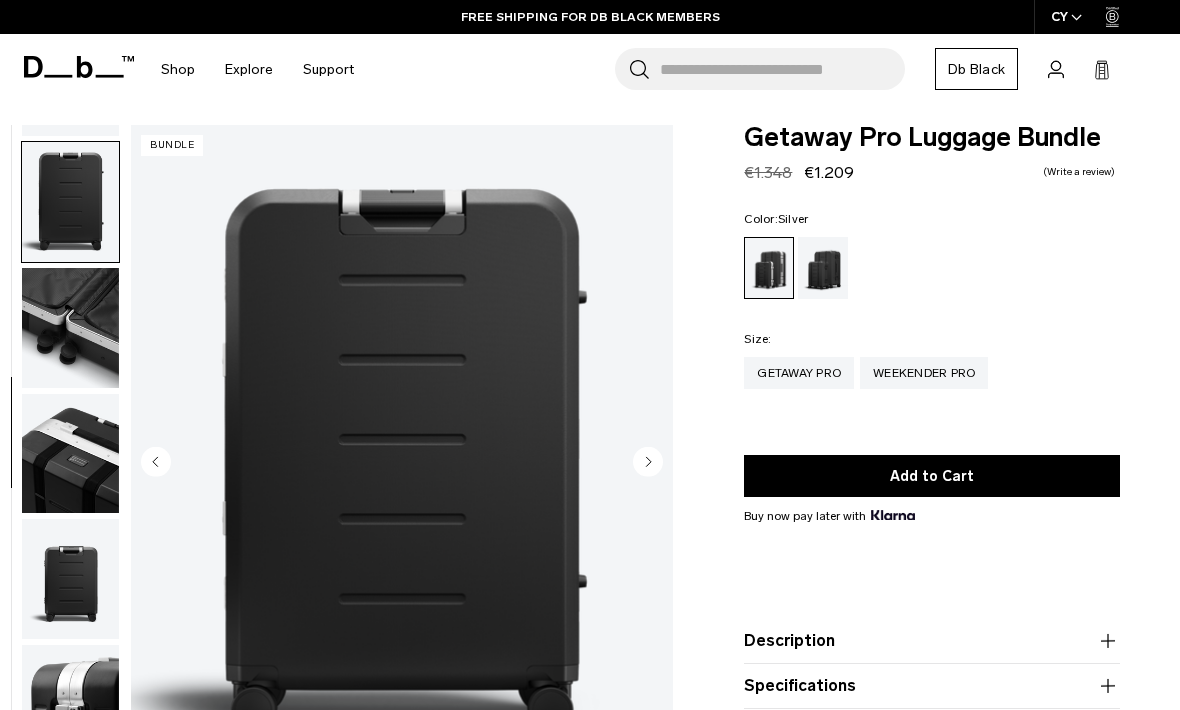 scroll, scrollTop: 509, scrollLeft: 0, axis: vertical 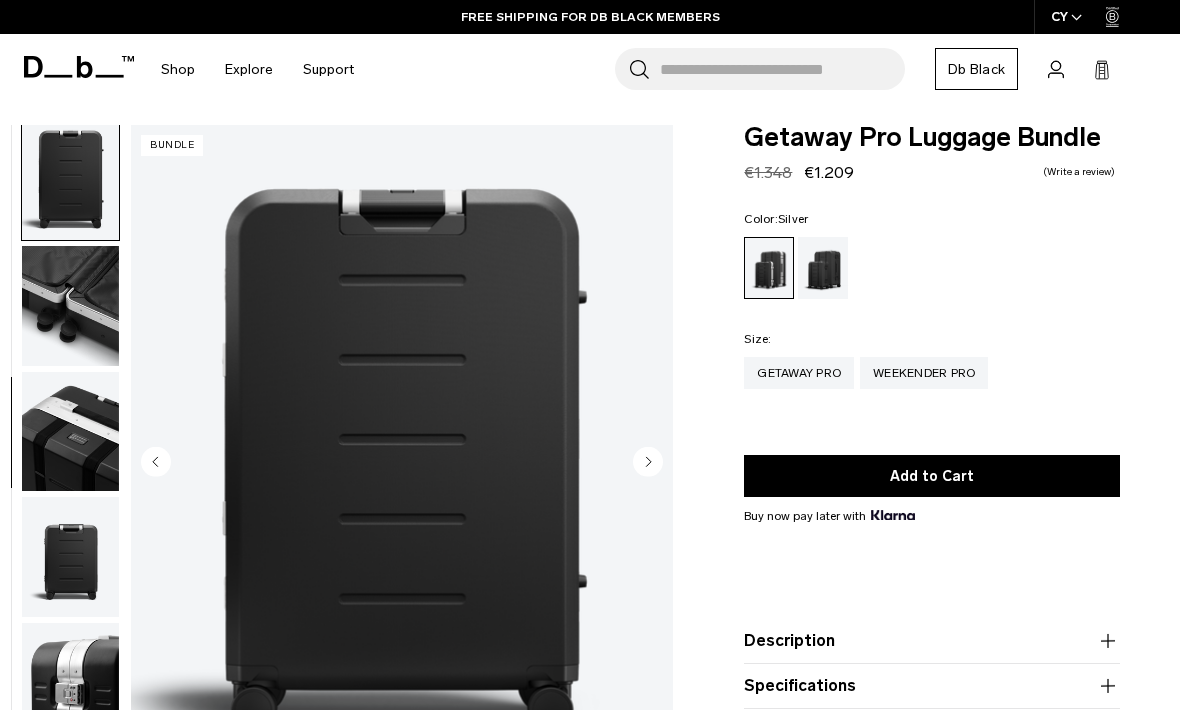 click at bounding box center [70, 432] 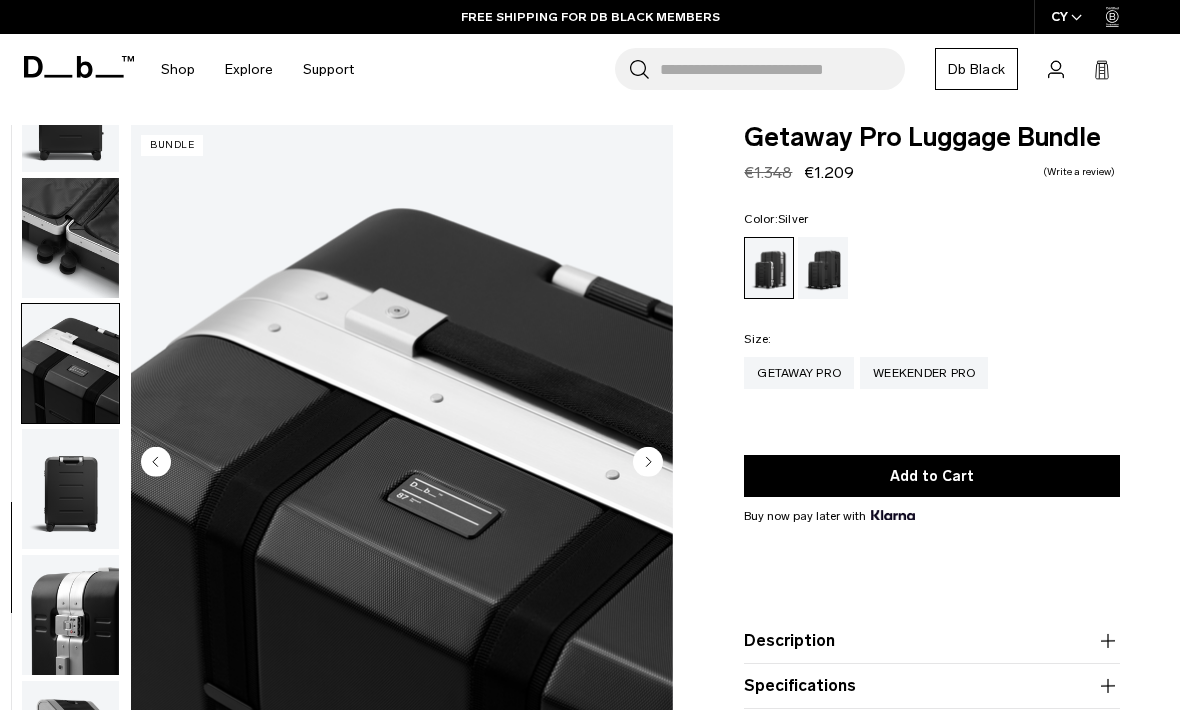 scroll, scrollTop: 591, scrollLeft: 0, axis: vertical 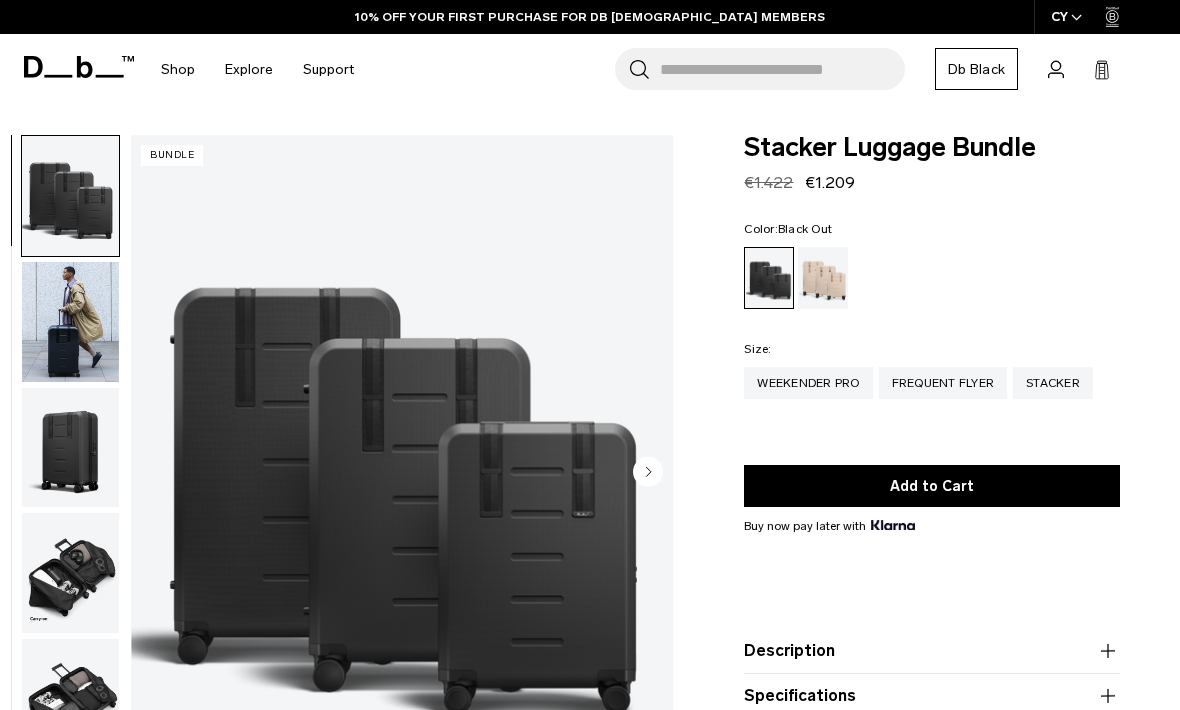click 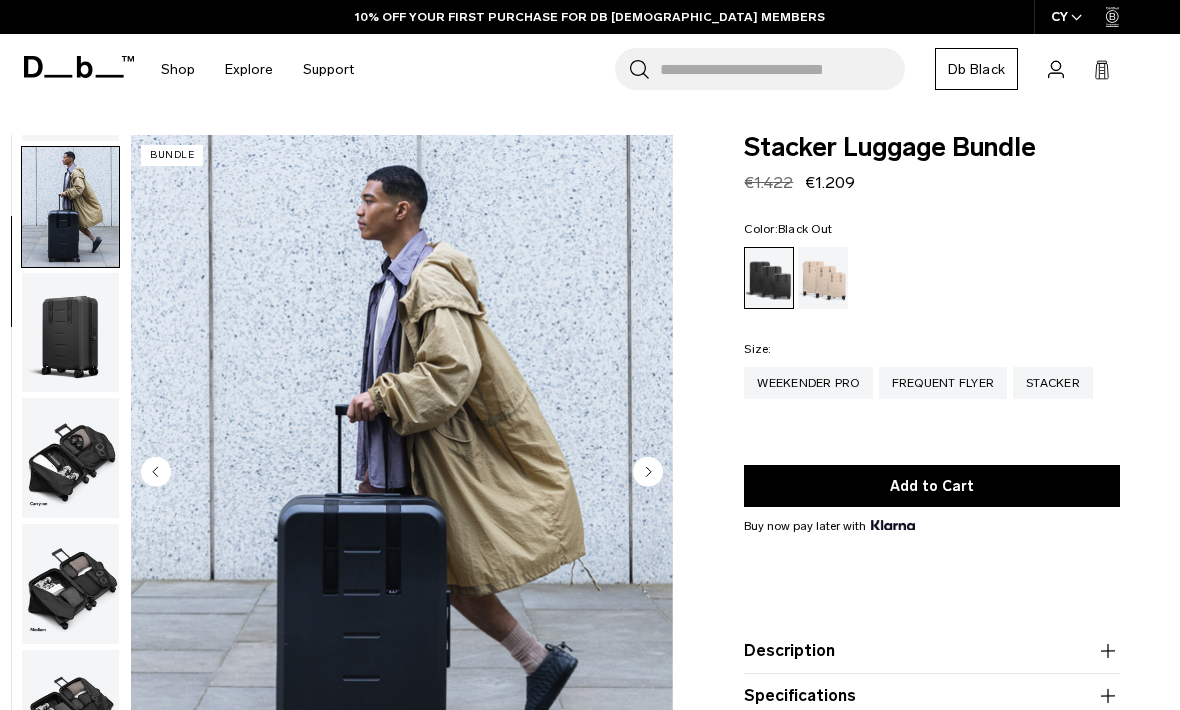 scroll, scrollTop: 127, scrollLeft: 0, axis: vertical 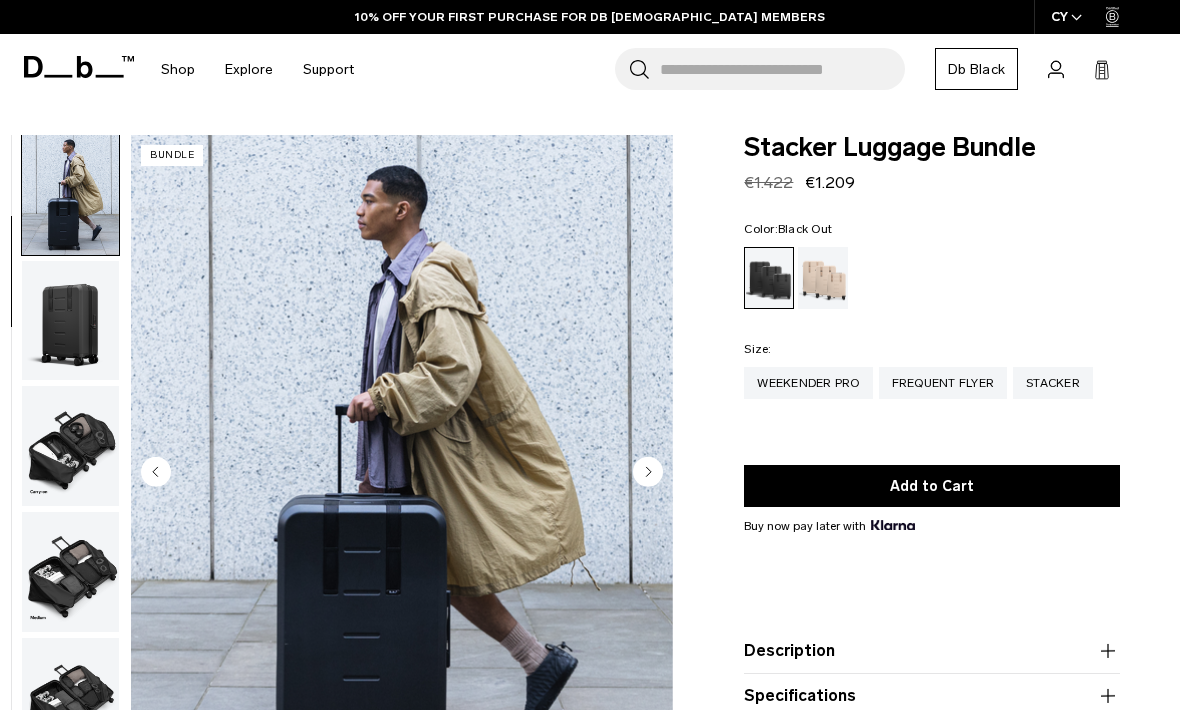 click at bounding box center (402, 473) 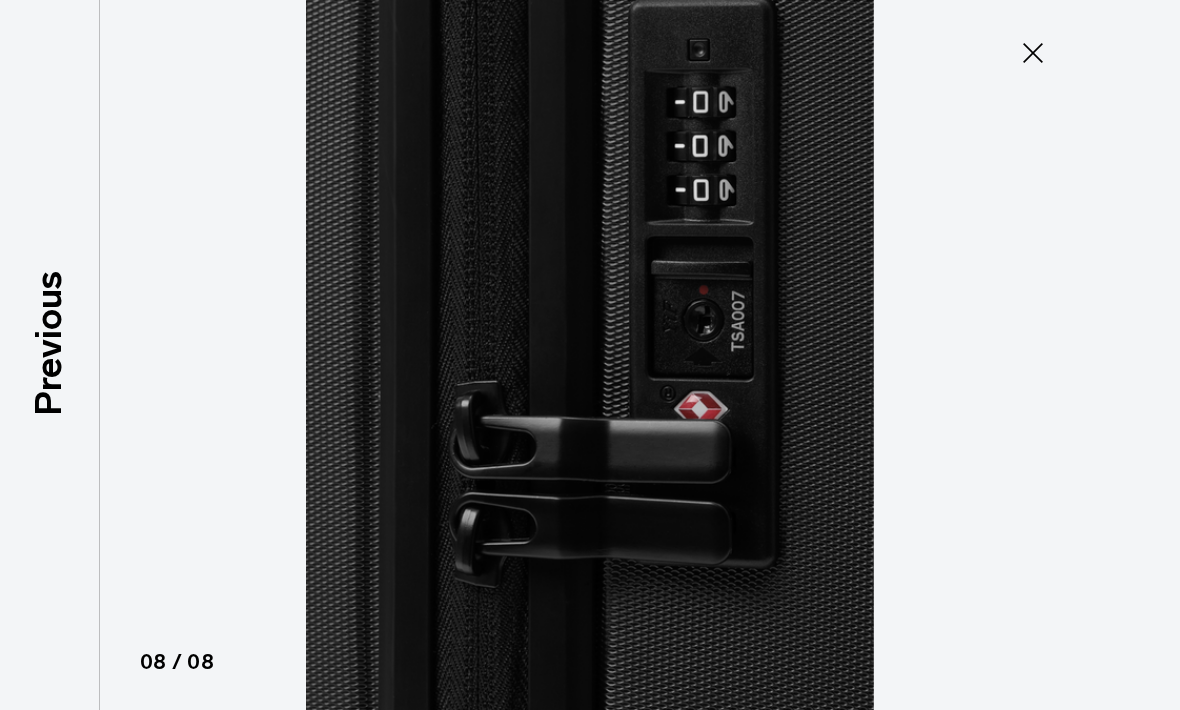 click 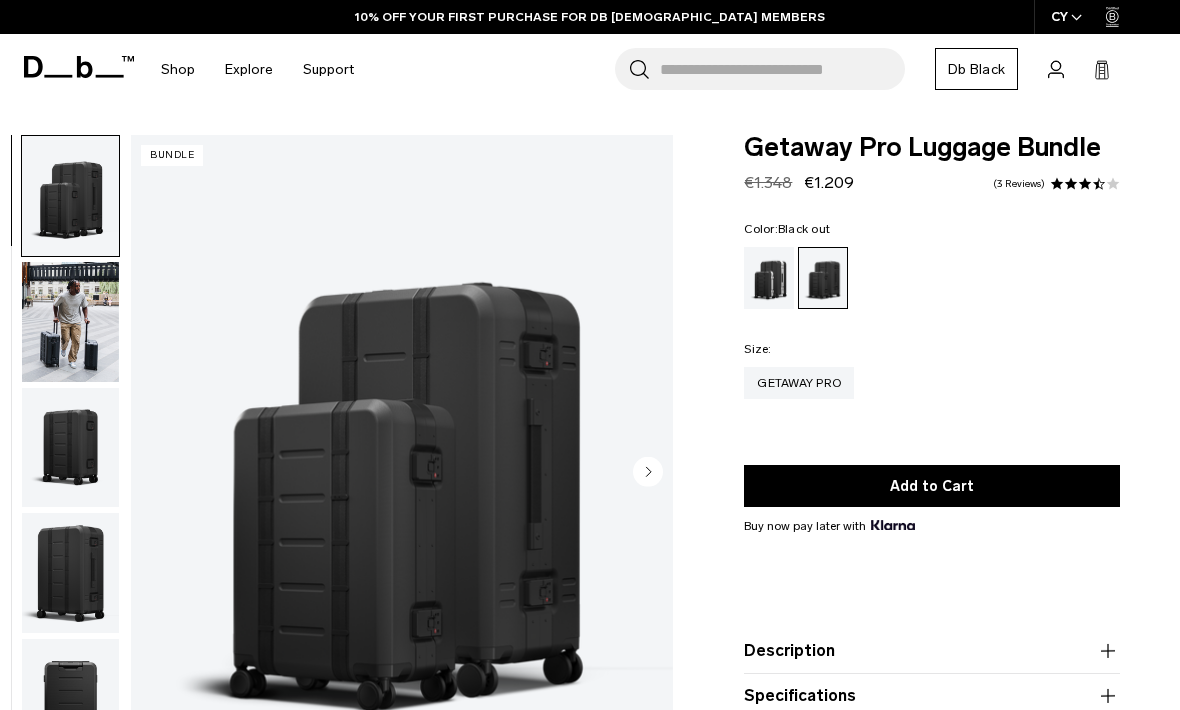 scroll, scrollTop: 0, scrollLeft: 0, axis: both 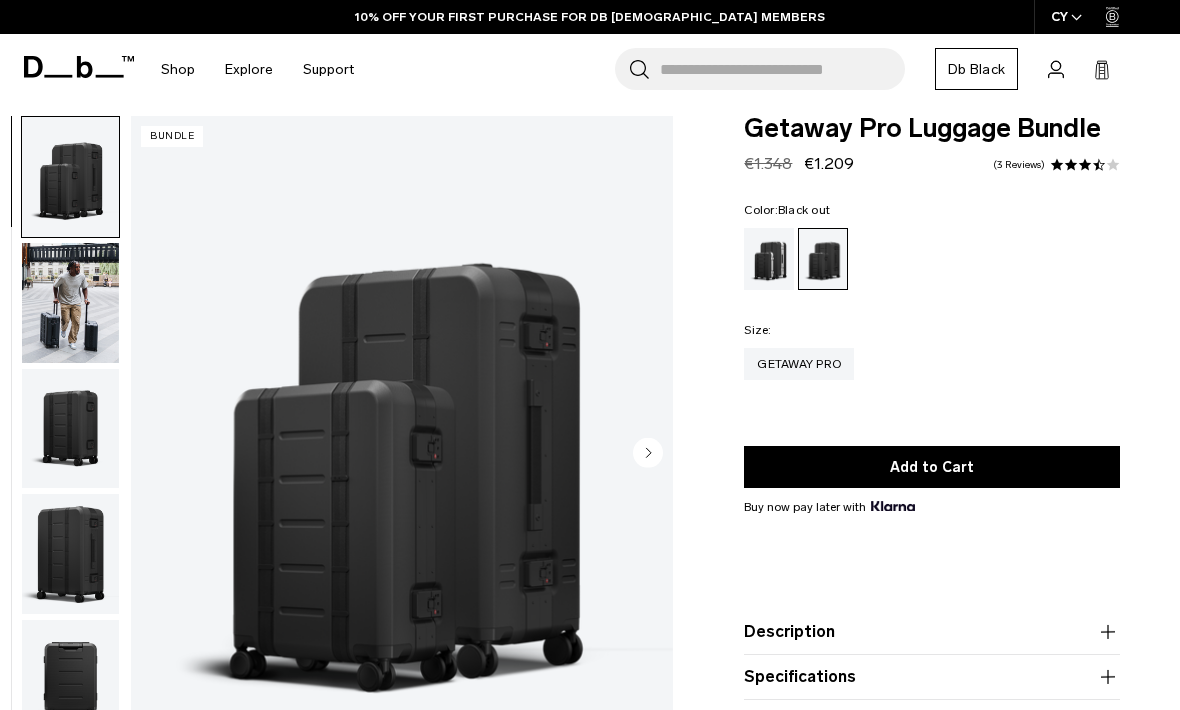 click at bounding box center [769, 259] 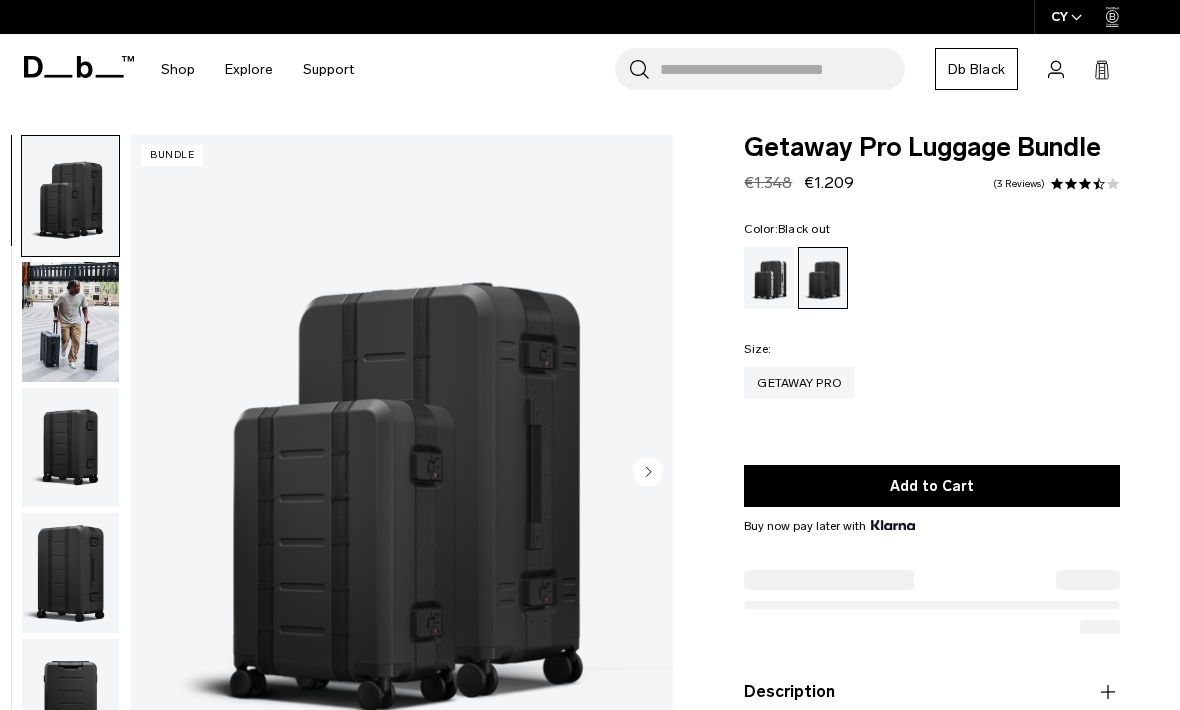 scroll, scrollTop: 0, scrollLeft: 0, axis: both 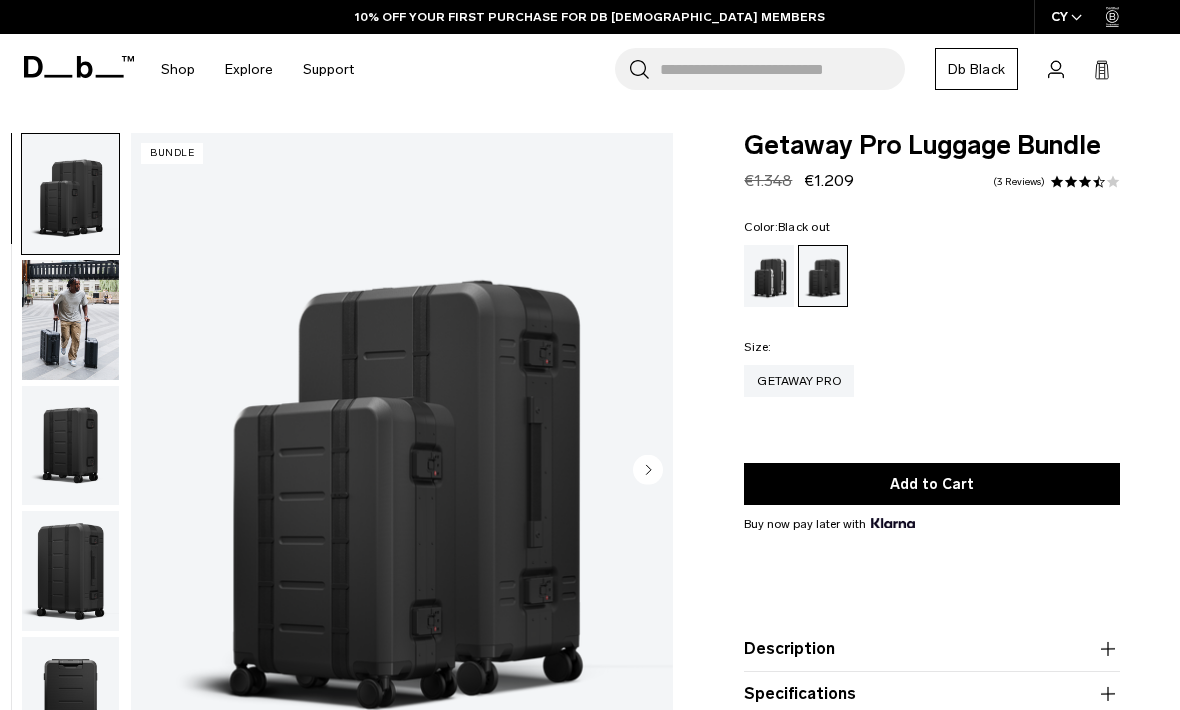 click at bounding box center [70, 320] 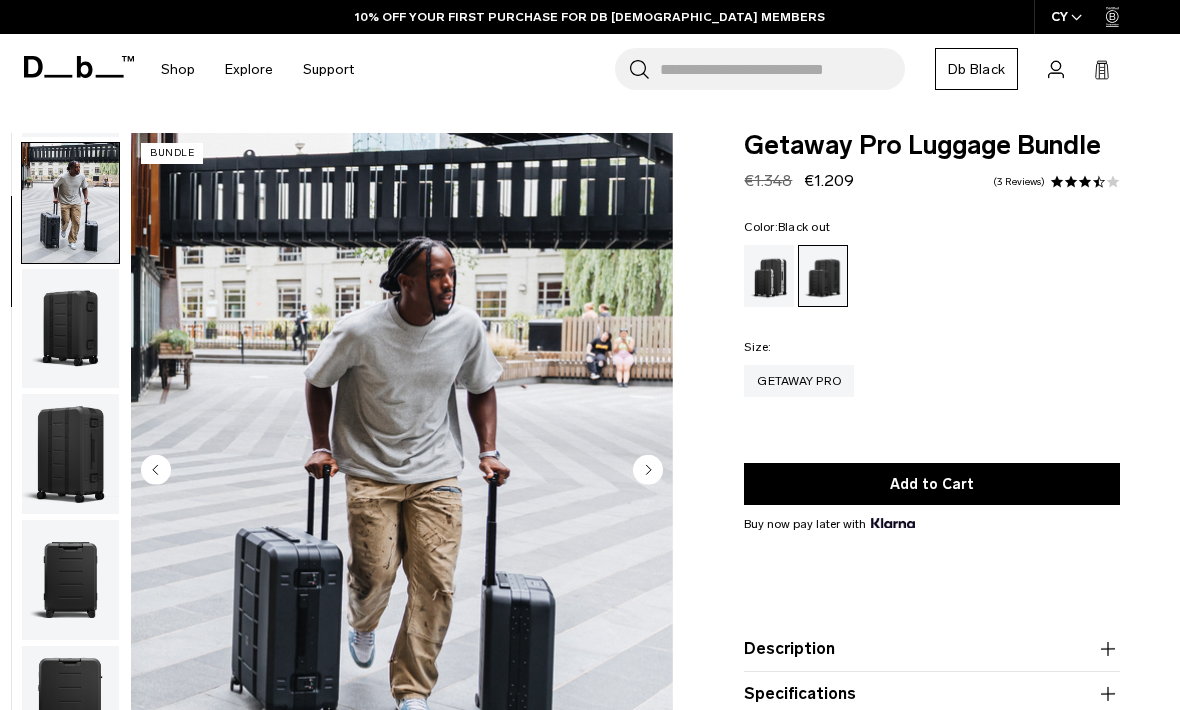 scroll, scrollTop: 127, scrollLeft: 0, axis: vertical 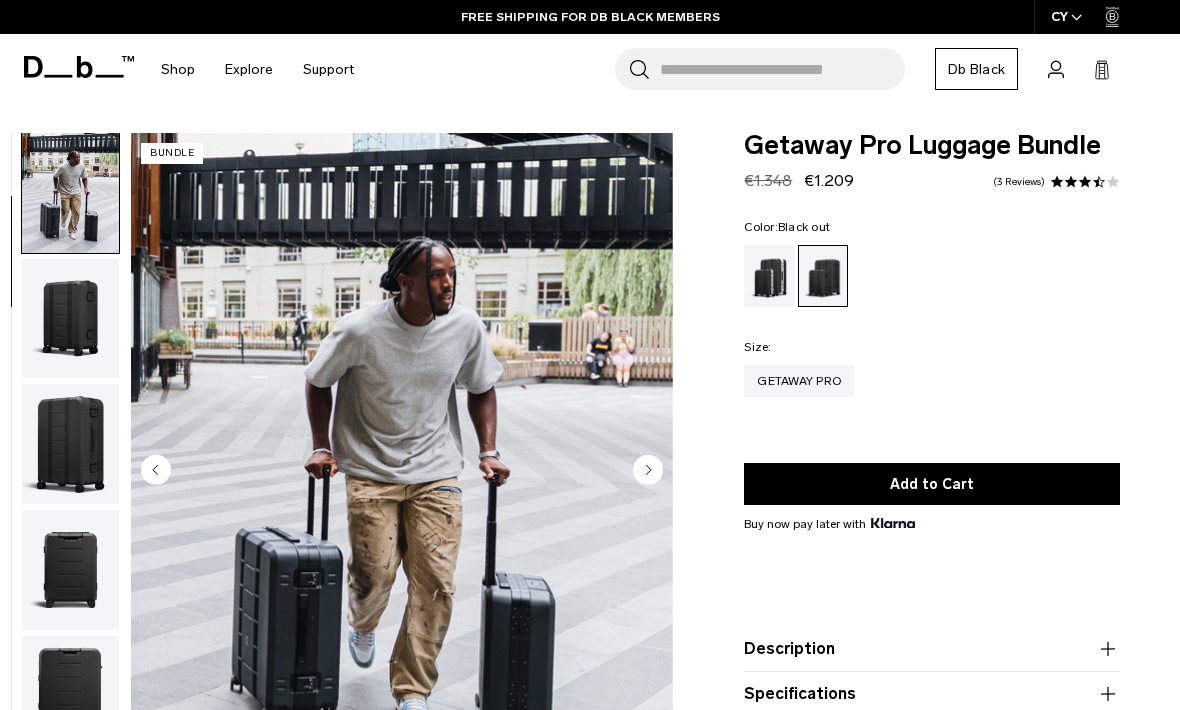 click at bounding box center (70, 319) 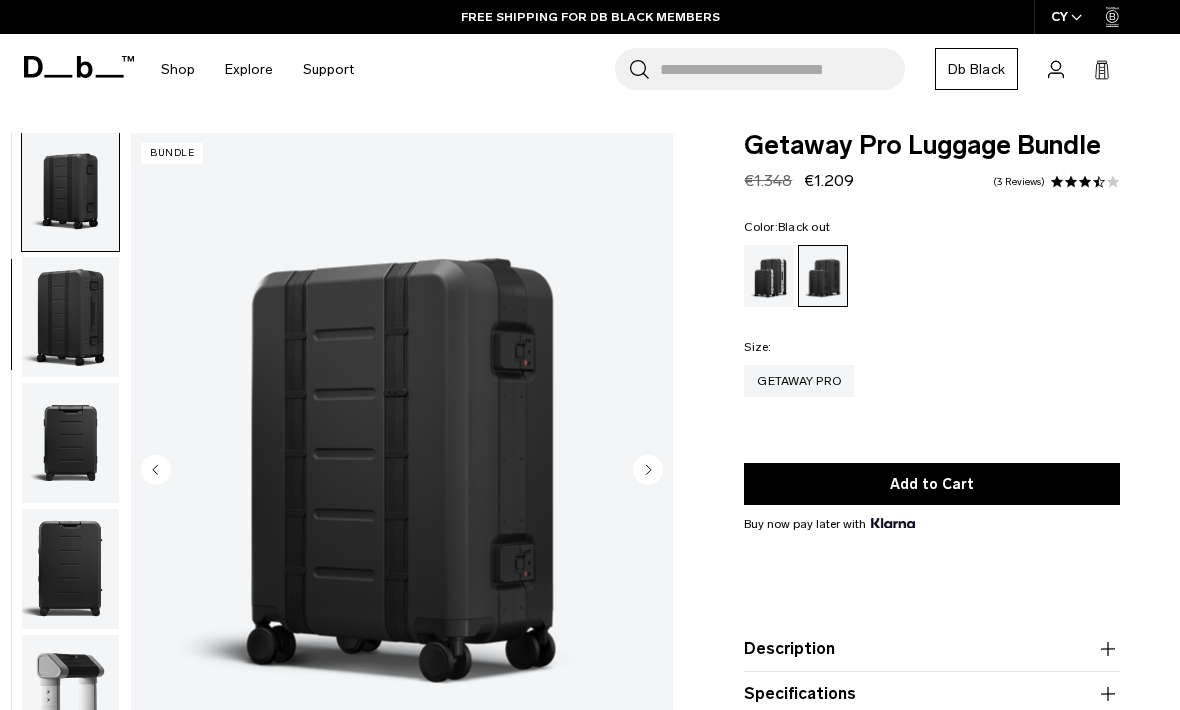 click at bounding box center [70, 443] 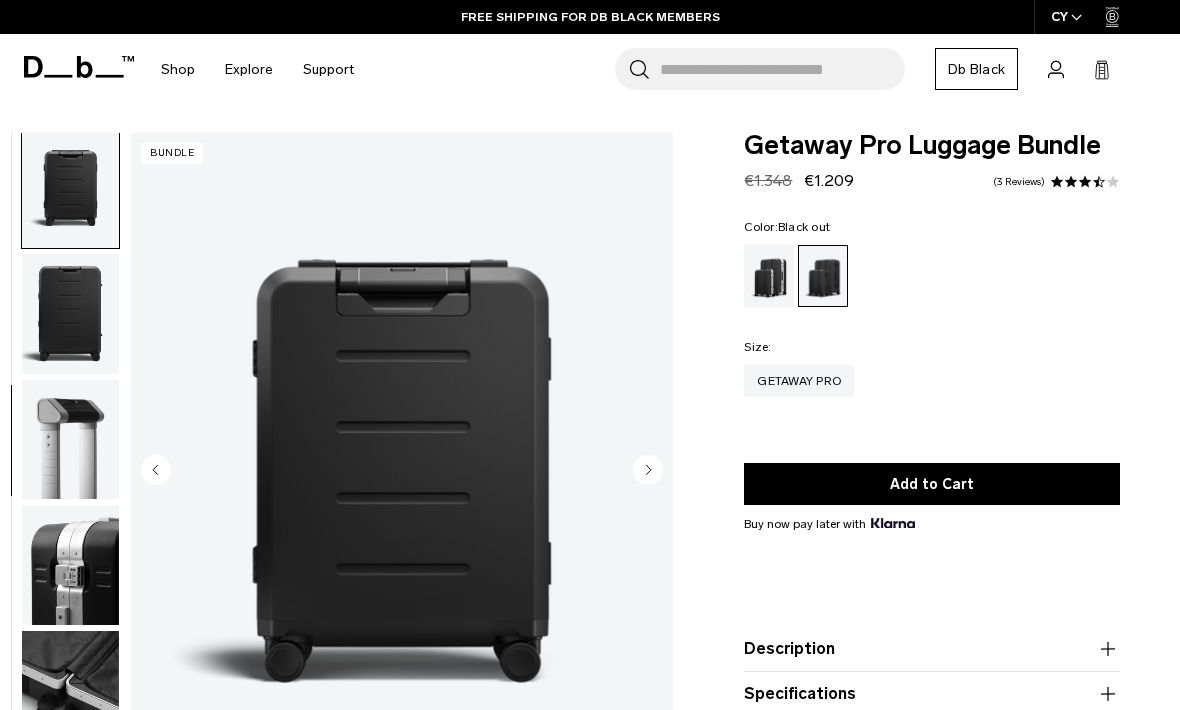 click at bounding box center [70, 440] 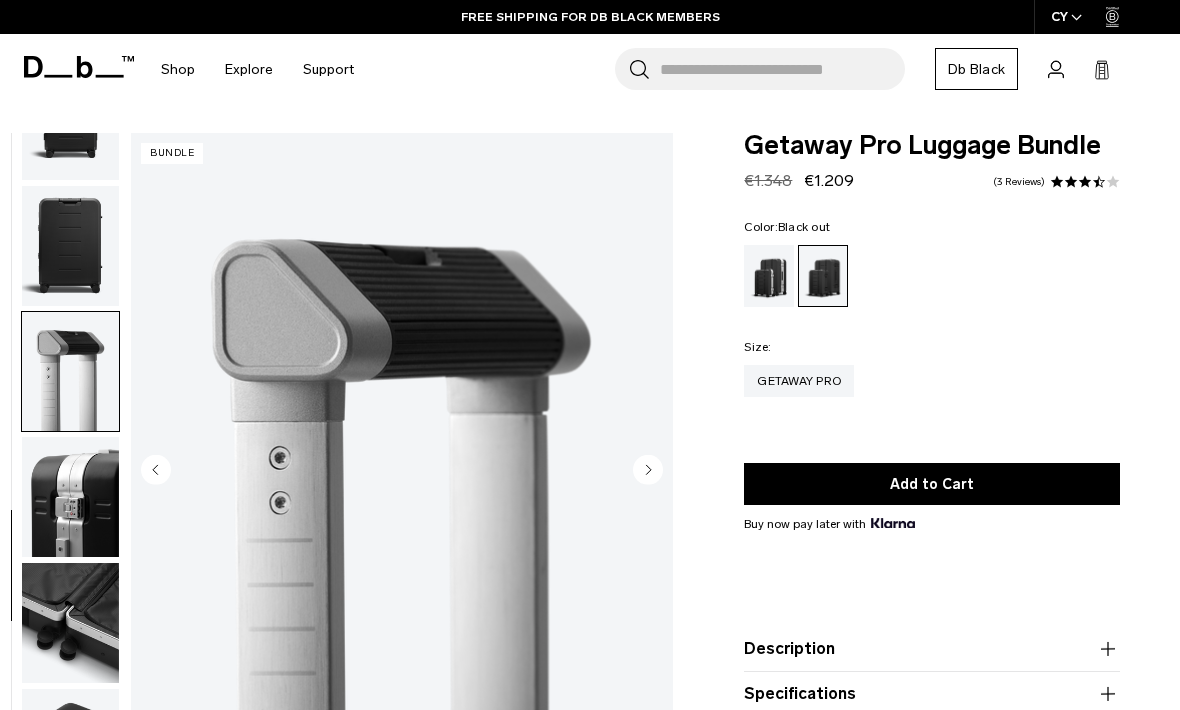 scroll, scrollTop: 591, scrollLeft: 0, axis: vertical 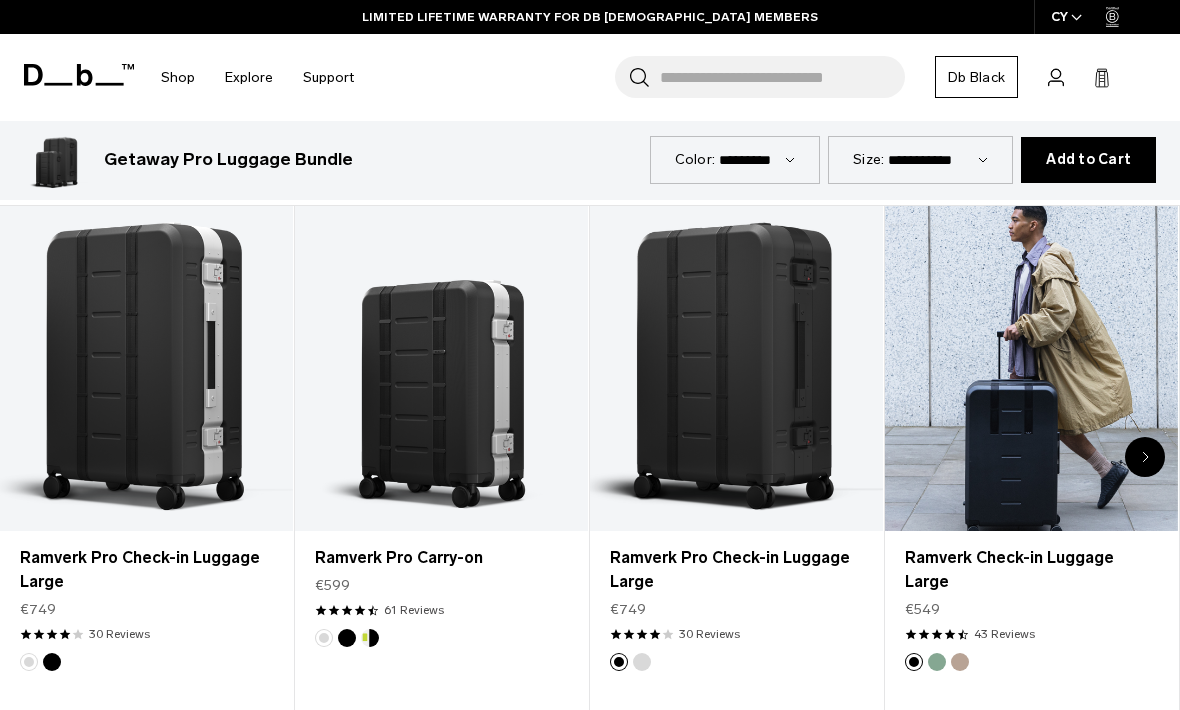 click at bounding box center [1031, 369] 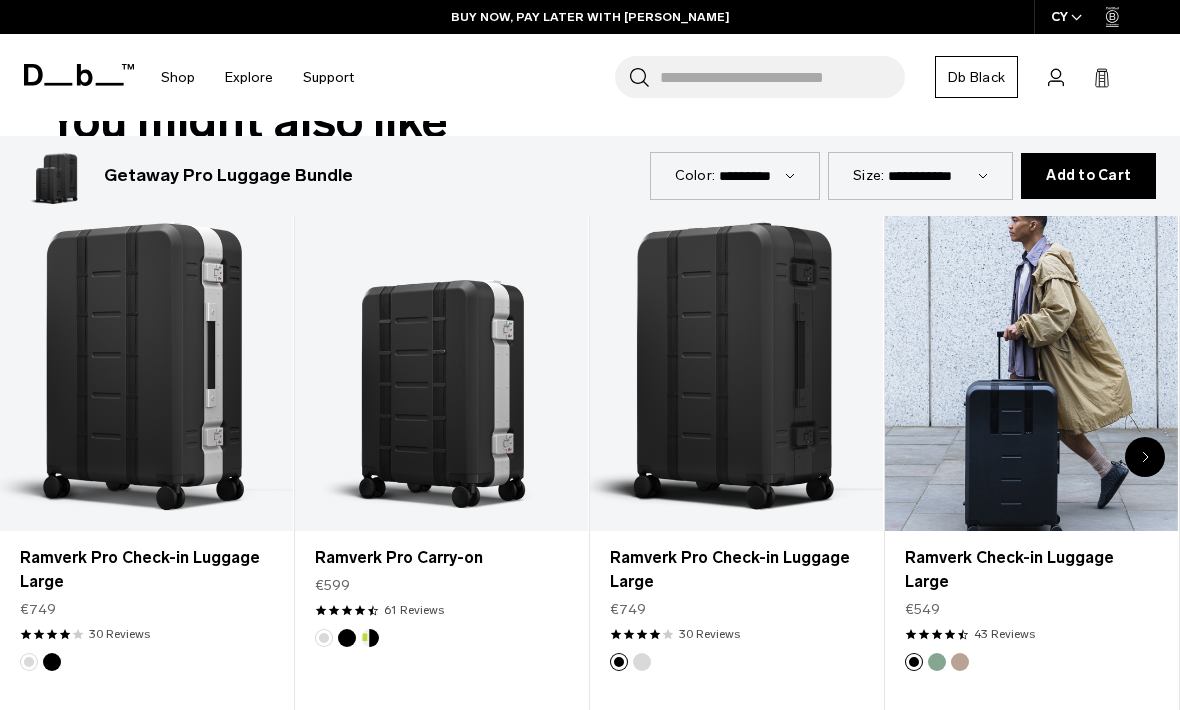 scroll, scrollTop: 857, scrollLeft: 0, axis: vertical 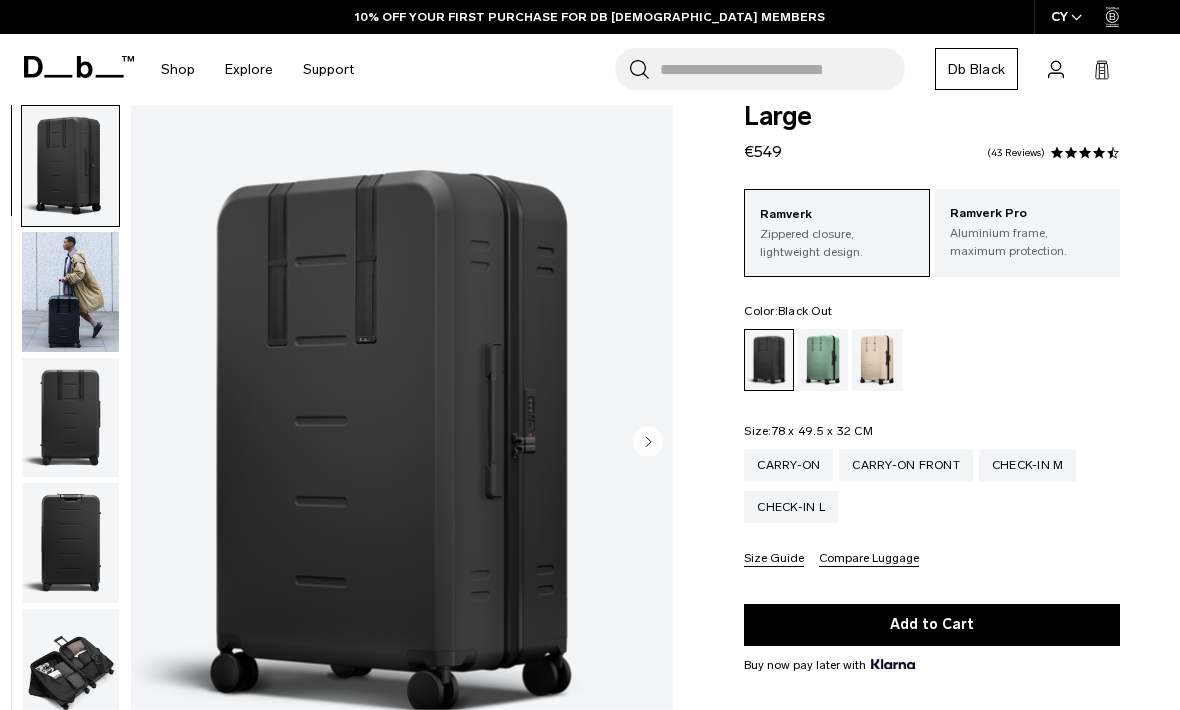 click at bounding box center [70, 292] 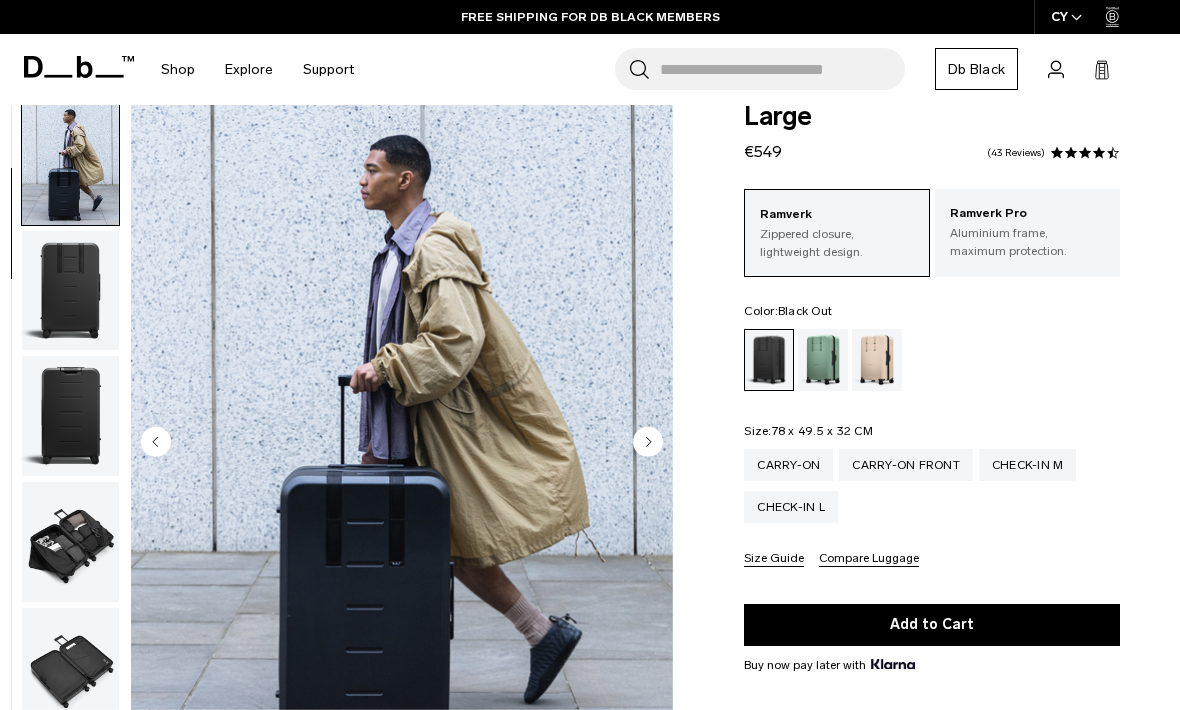 click at bounding box center (70, 291) 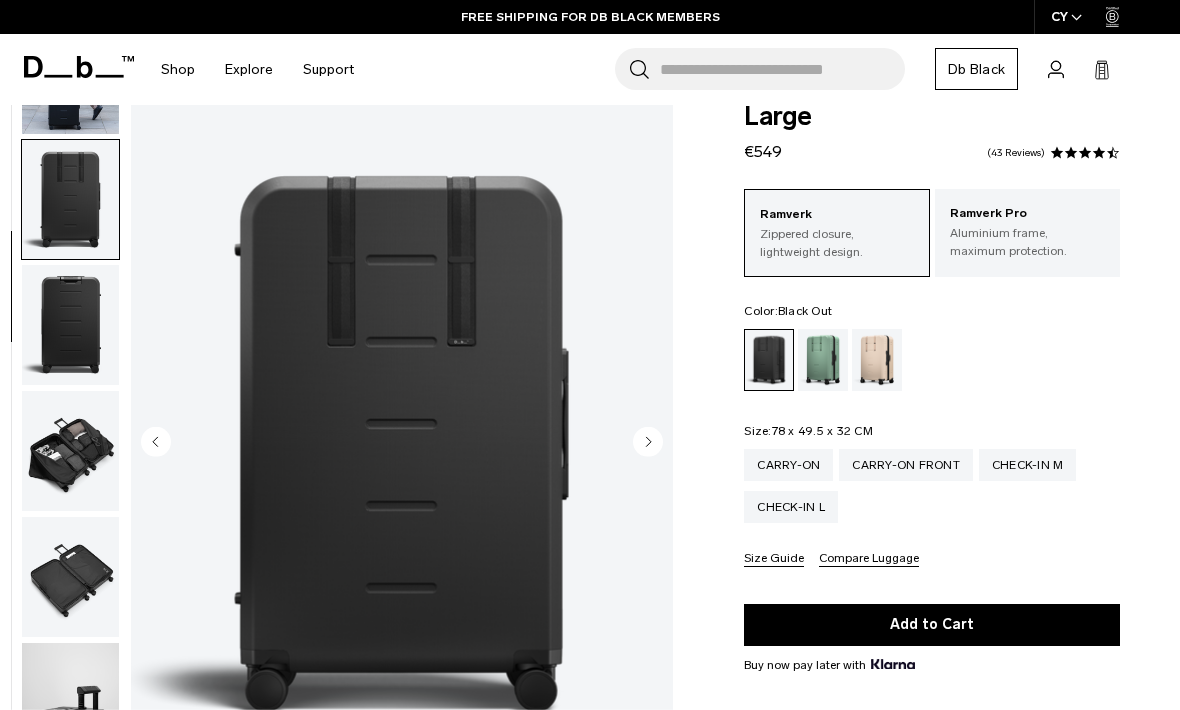 scroll, scrollTop: 254, scrollLeft: 0, axis: vertical 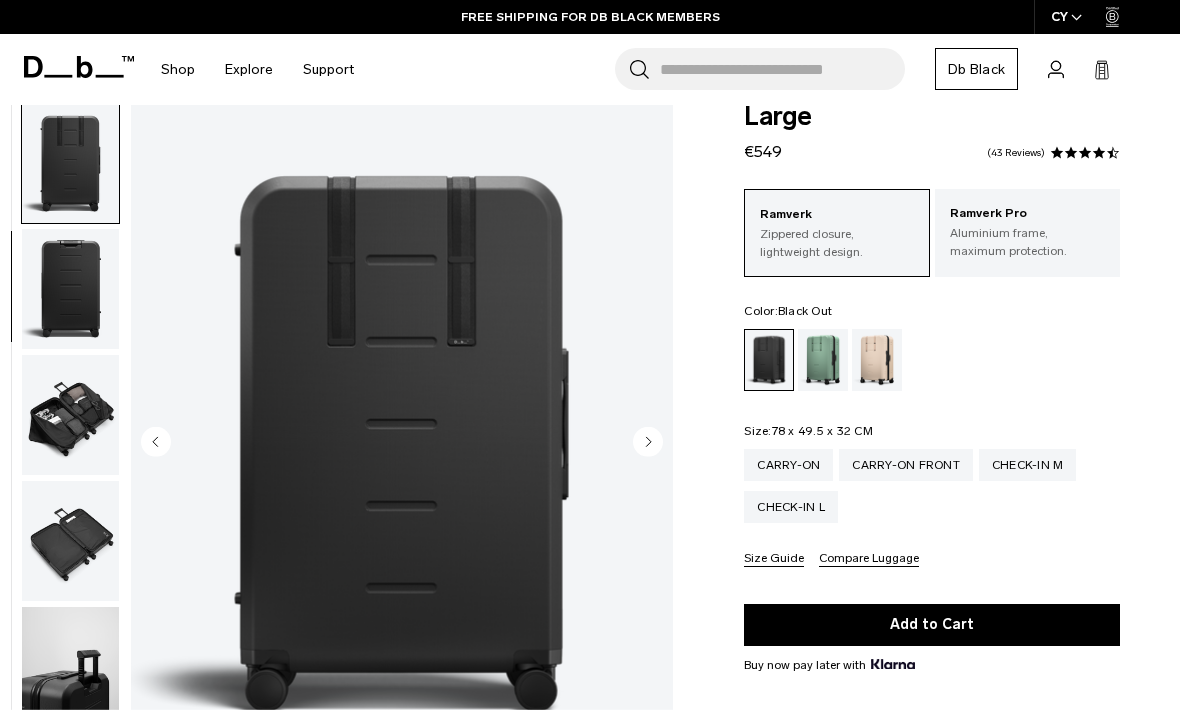 click at bounding box center [70, 289] 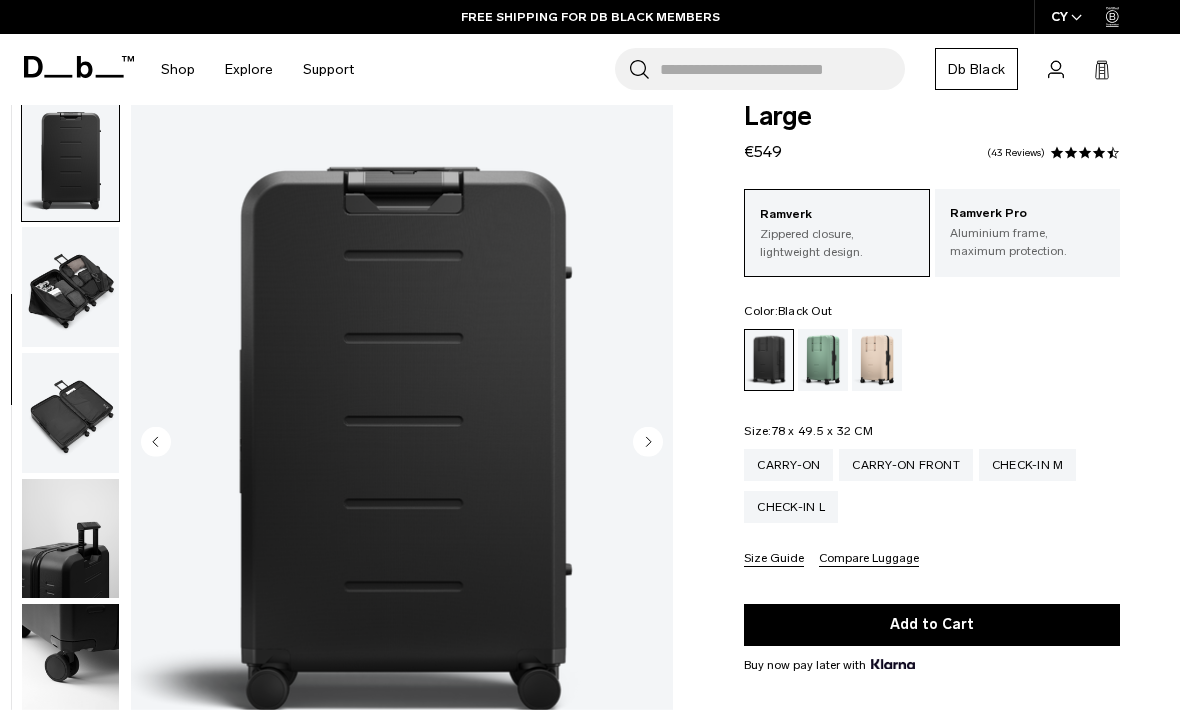 click at bounding box center (70, 287) 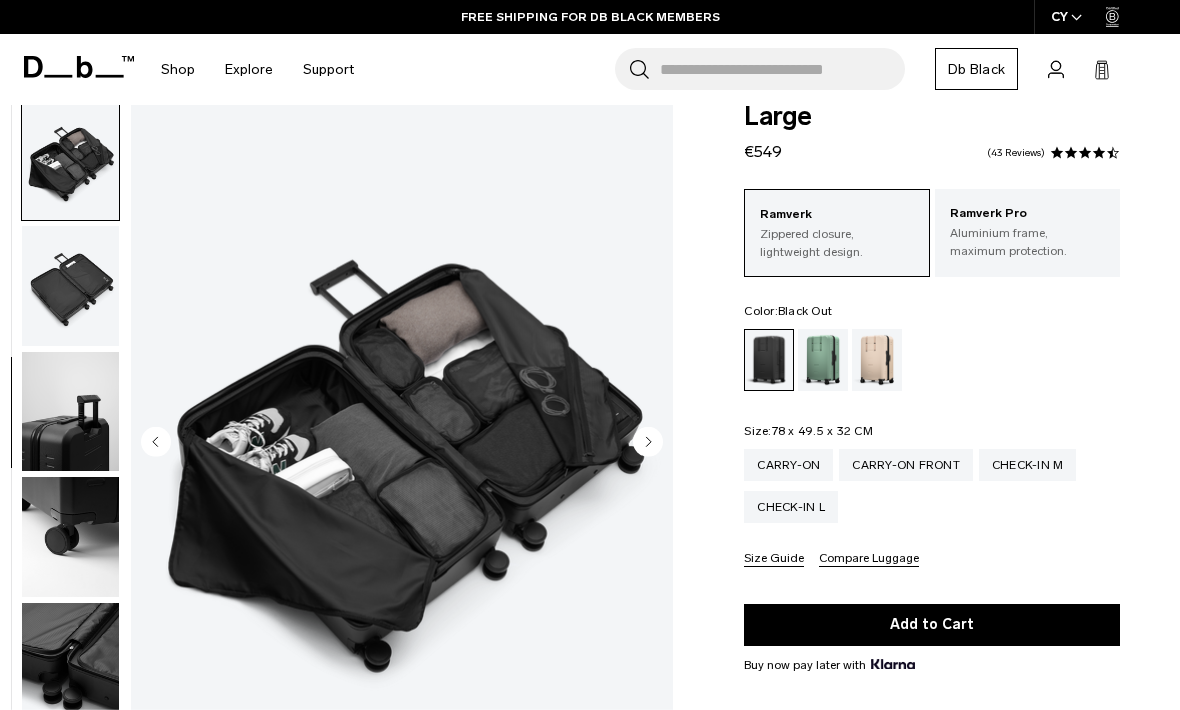 click at bounding box center [70, 412] 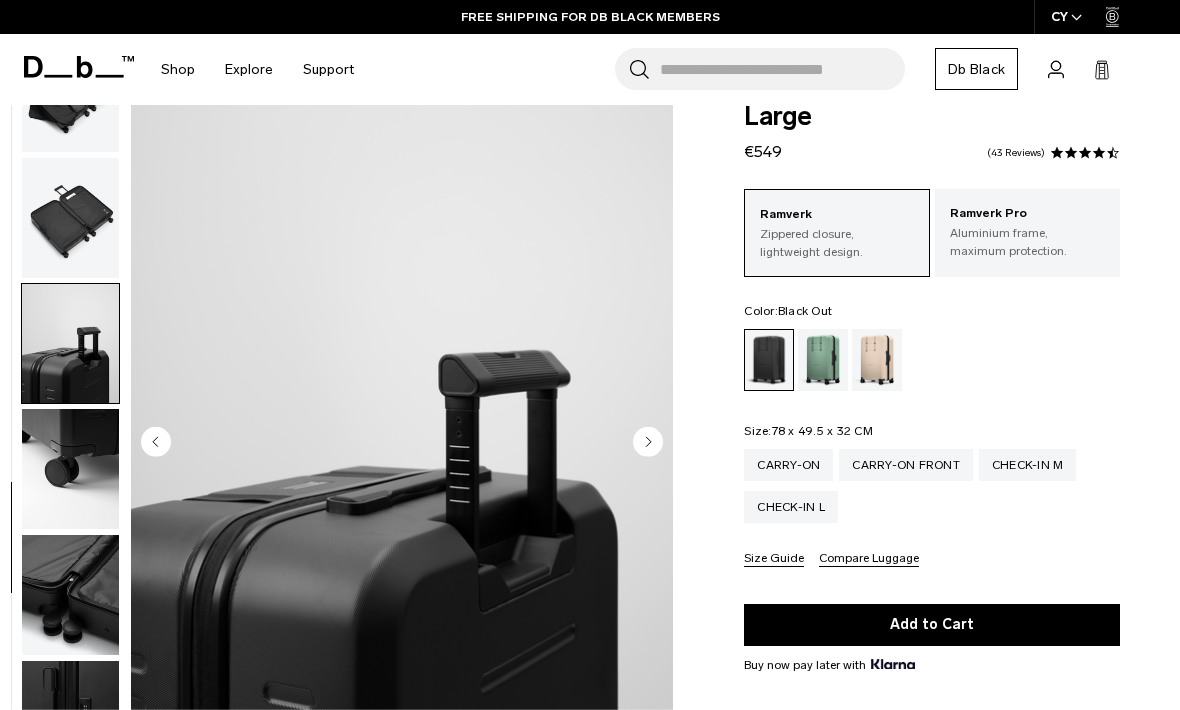 scroll, scrollTop: 591, scrollLeft: 0, axis: vertical 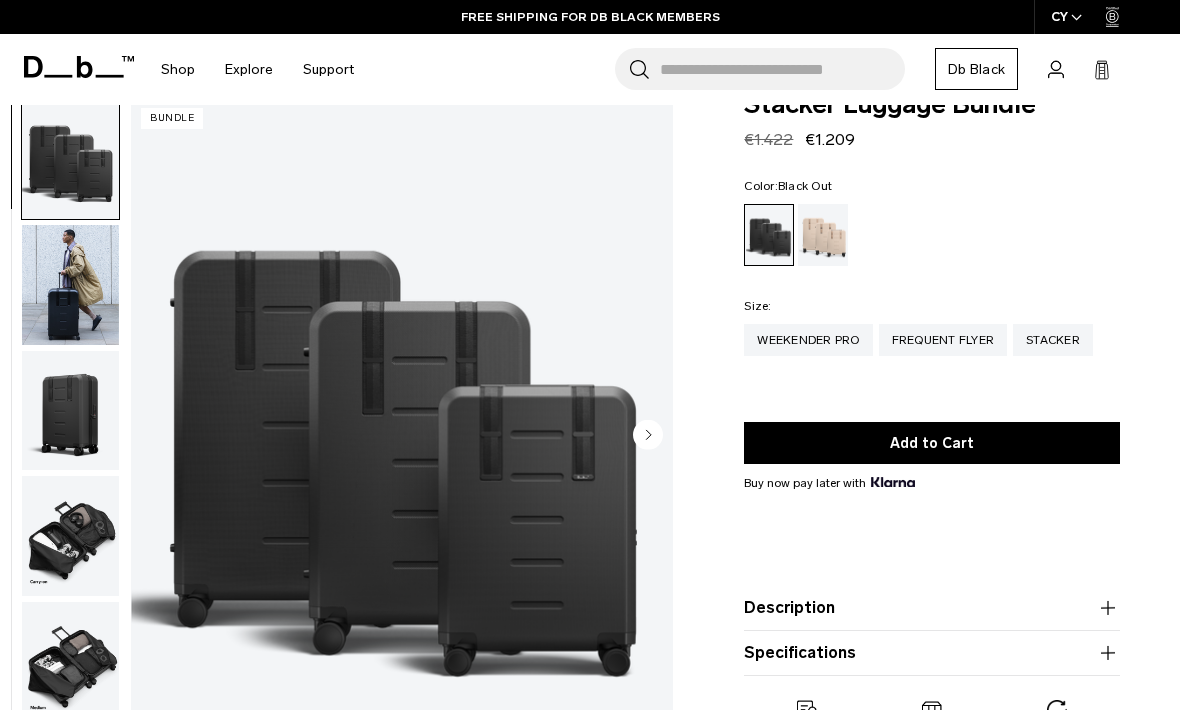 click on "Frequent Flyer" at bounding box center (943, 340) 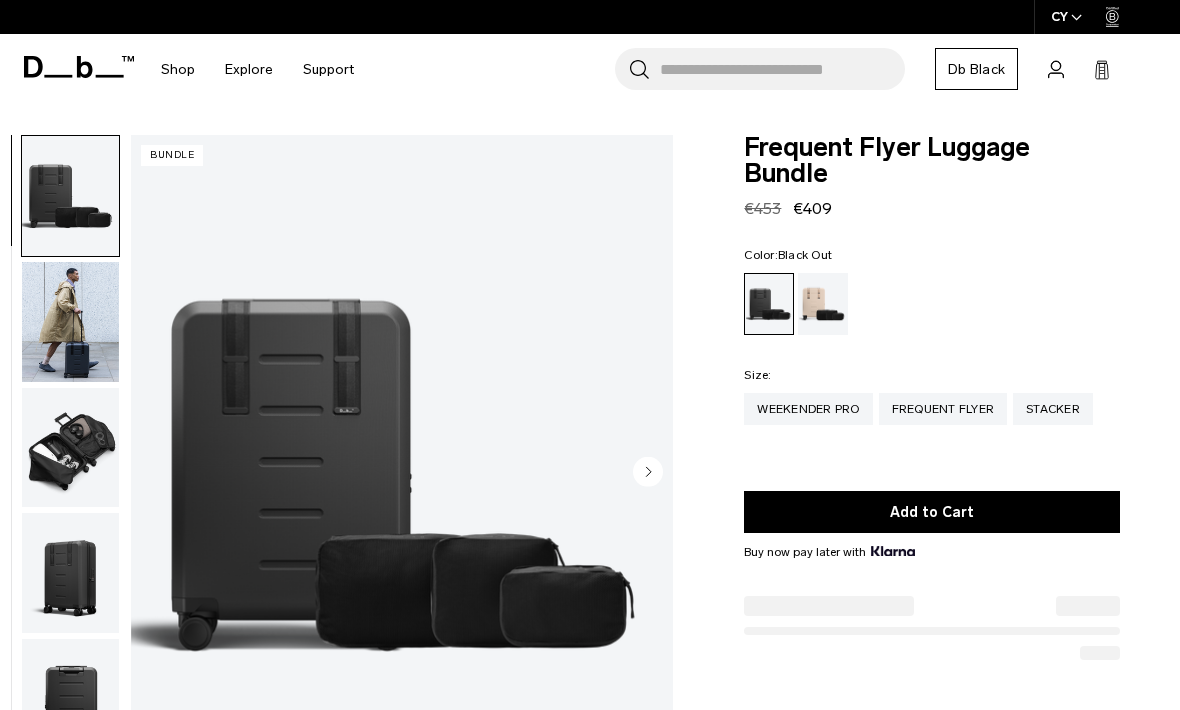 scroll, scrollTop: 0, scrollLeft: 0, axis: both 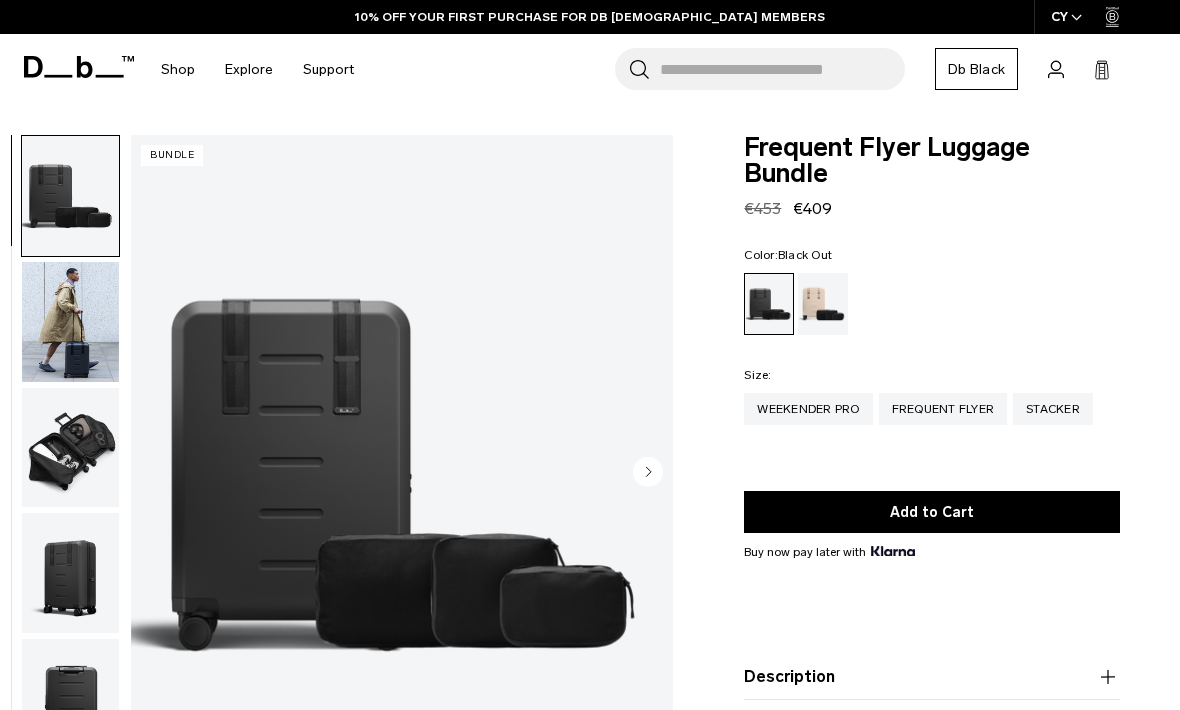 click on "Weekender Pro" at bounding box center (808, 409) 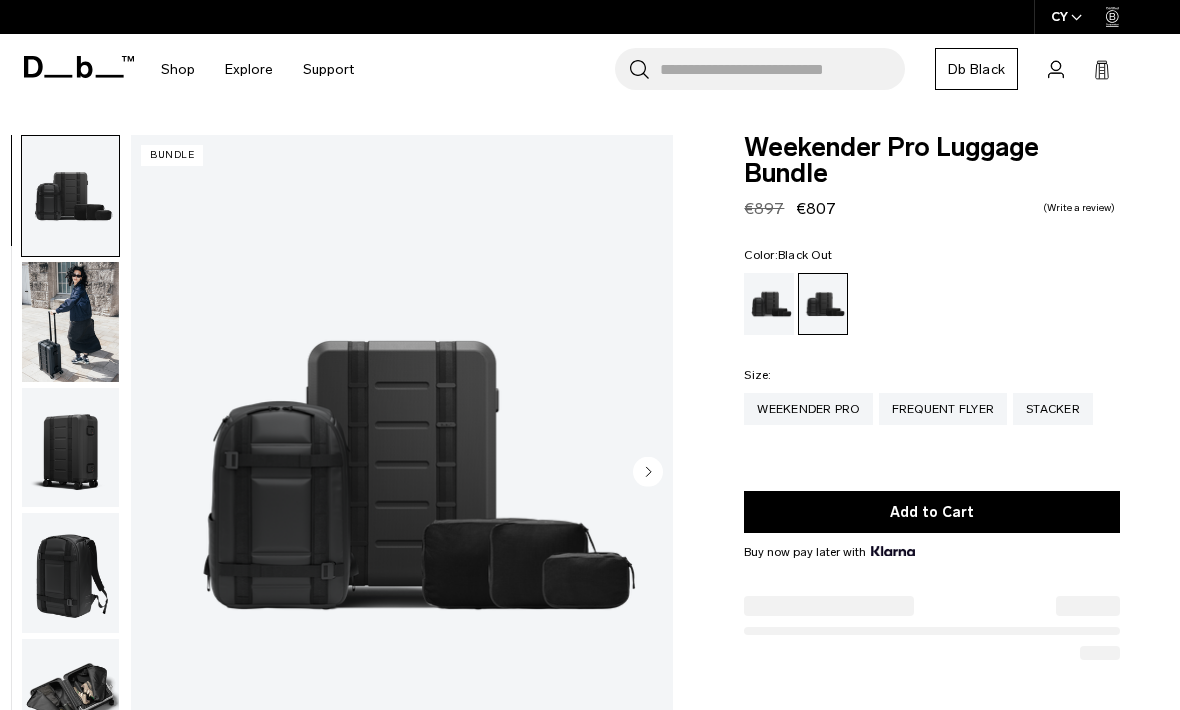 scroll, scrollTop: 0, scrollLeft: 0, axis: both 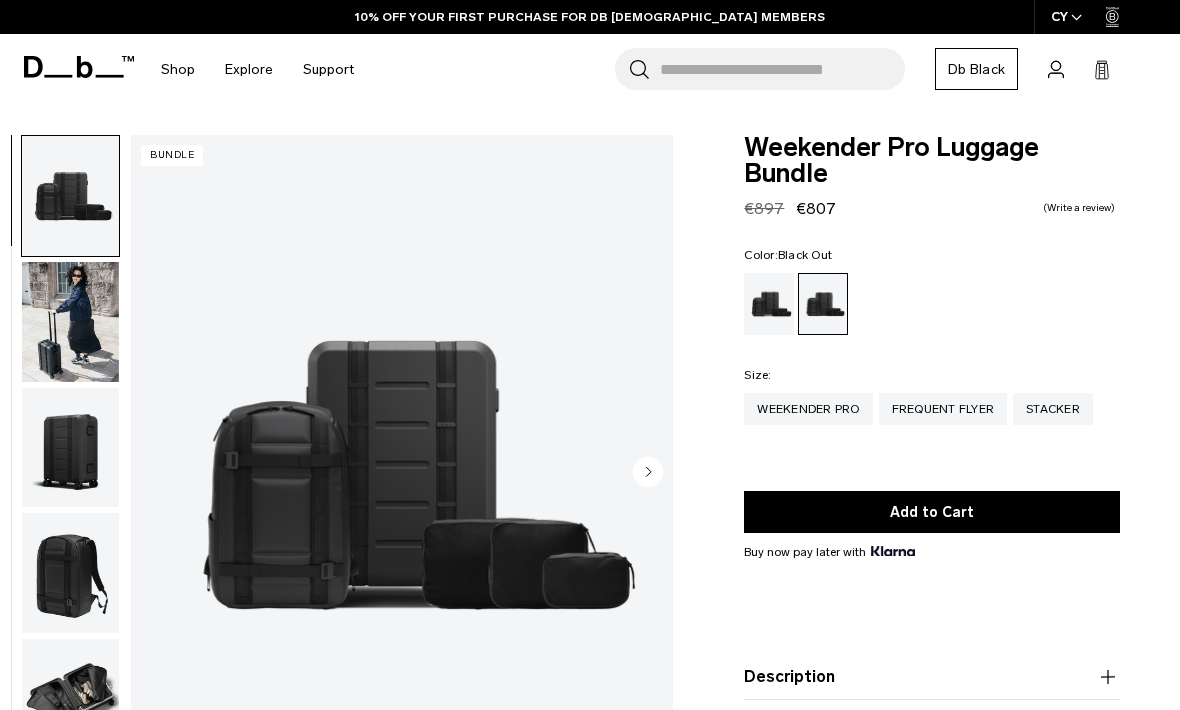 click on "Stacker" at bounding box center [1053, 409] 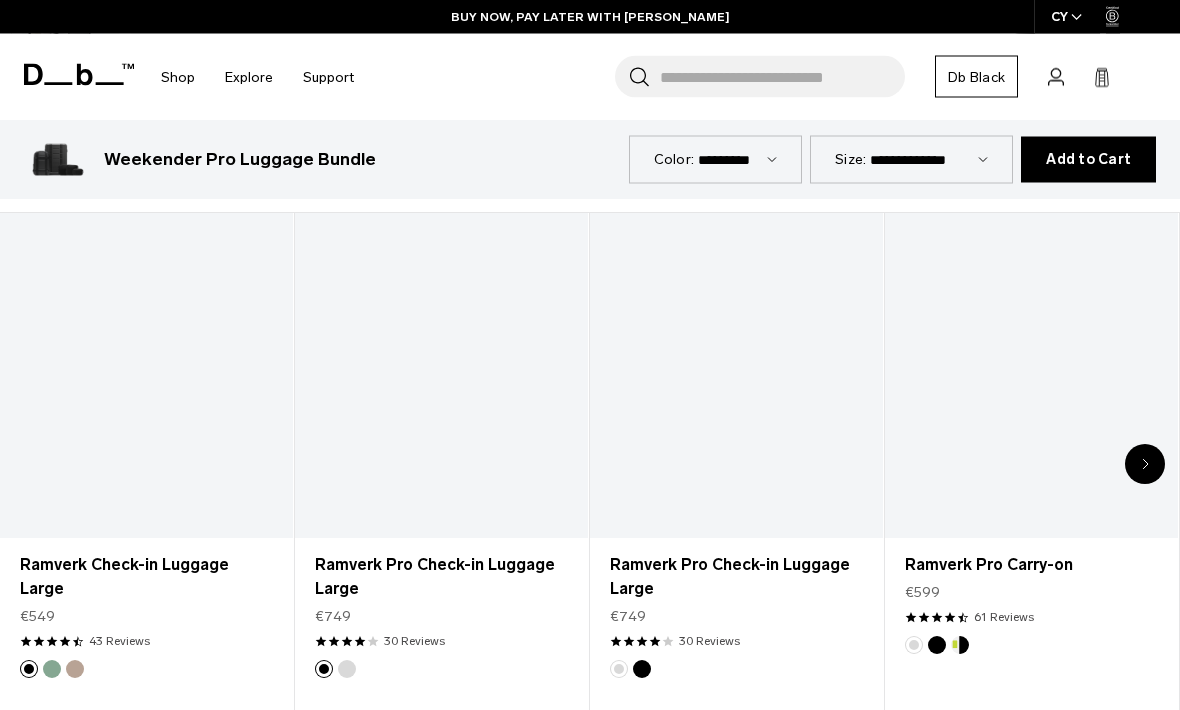 scroll, scrollTop: 809, scrollLeft: 0, axis: vertical 